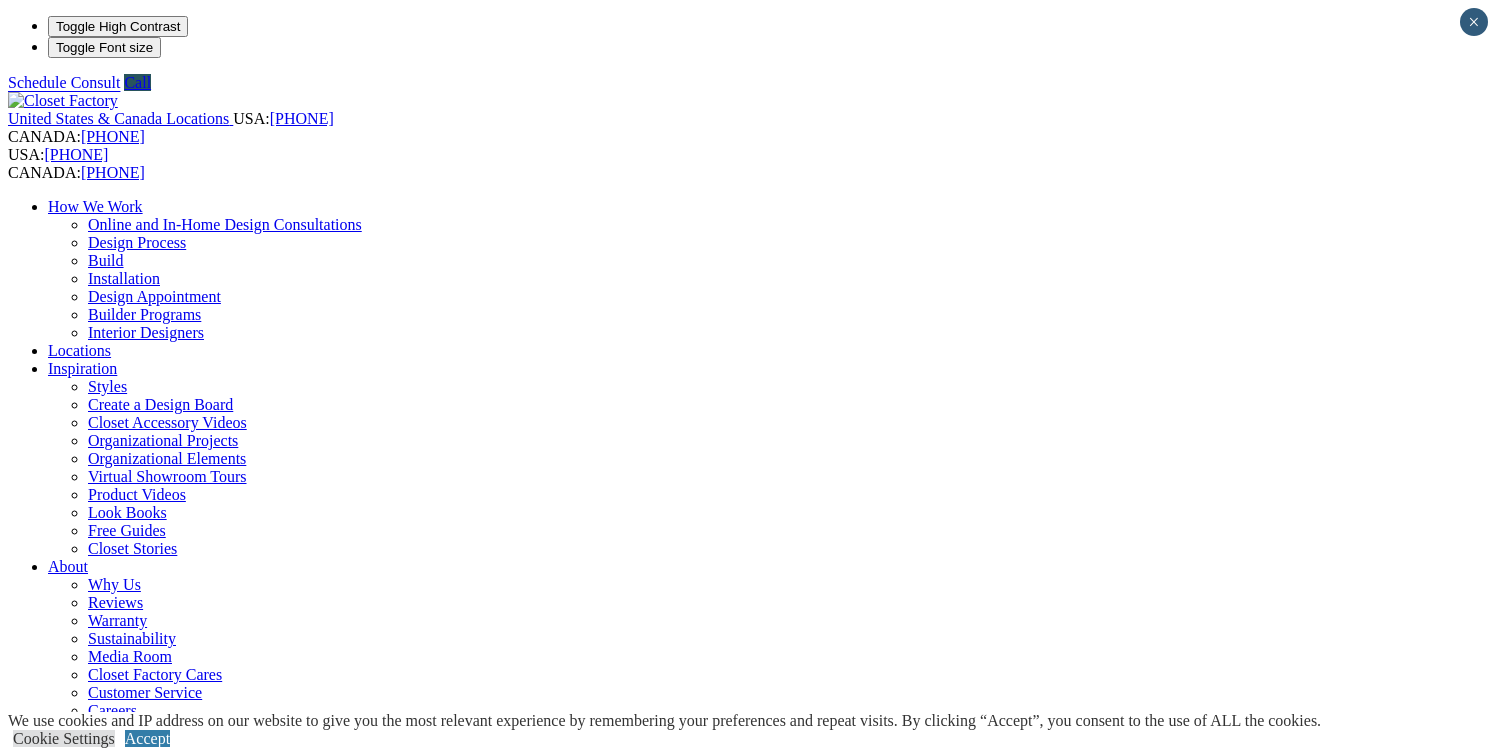 scroll, scrollTop: 0, scrollLeft: 0, axis: both 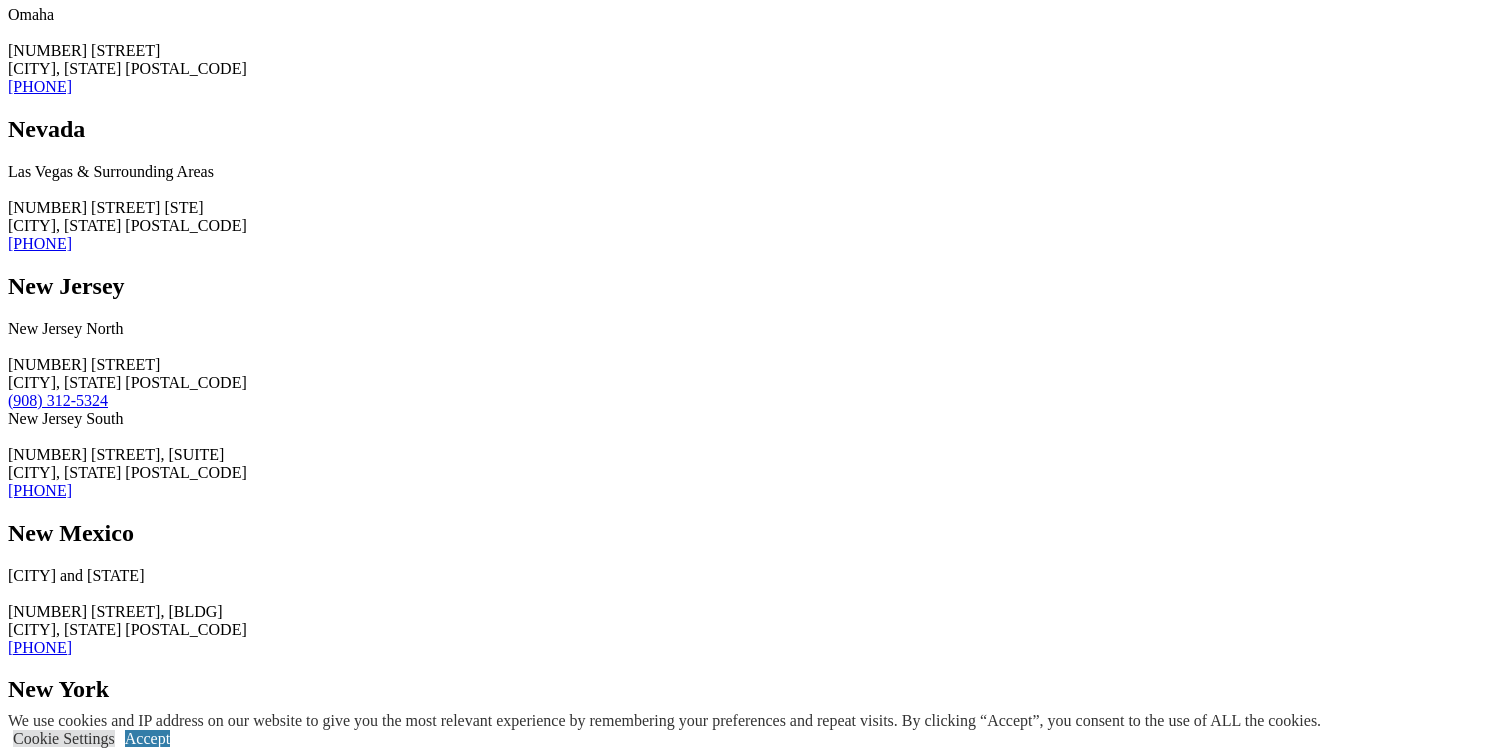 click at bounding box center (95, -1828) 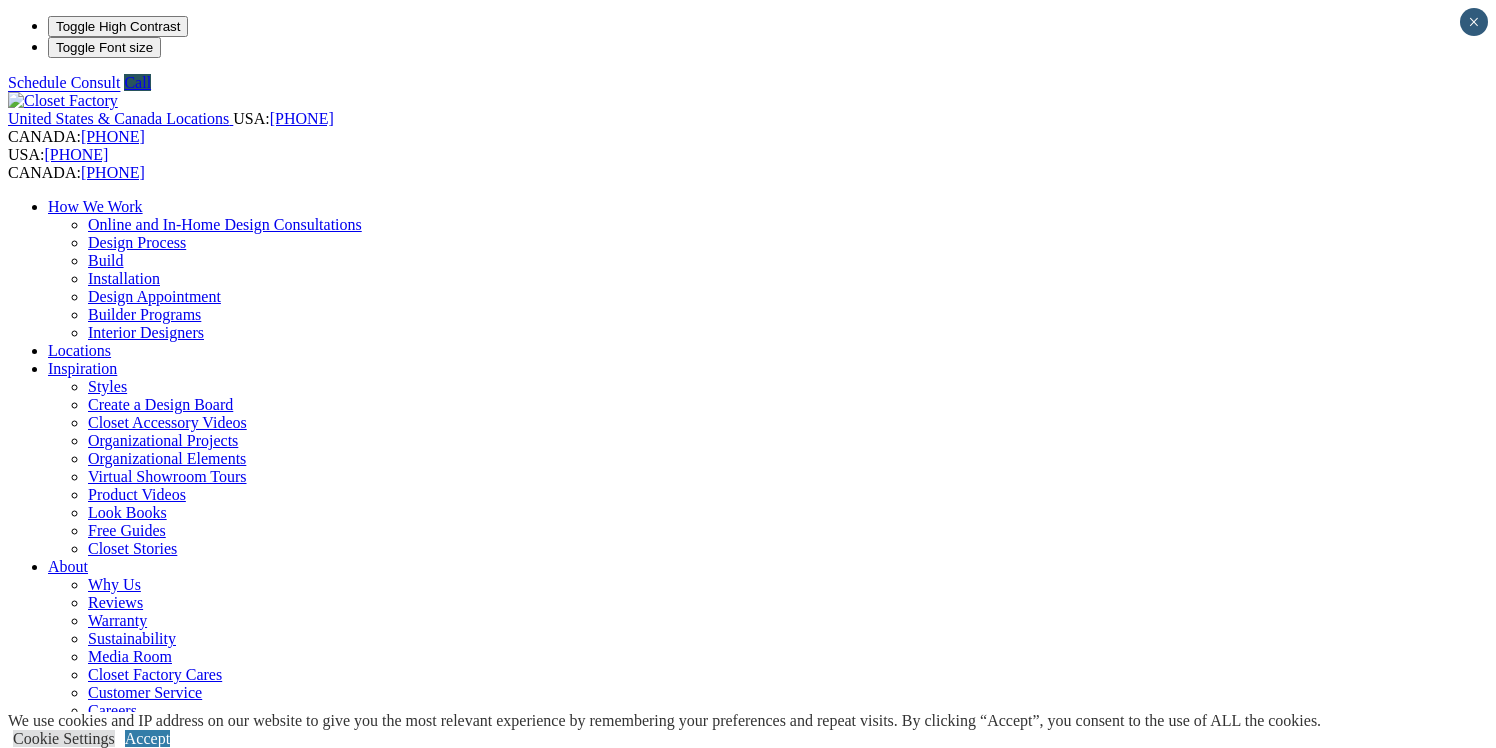 scroll, scrollTop: 0, scrollLeft: 0, axis: both 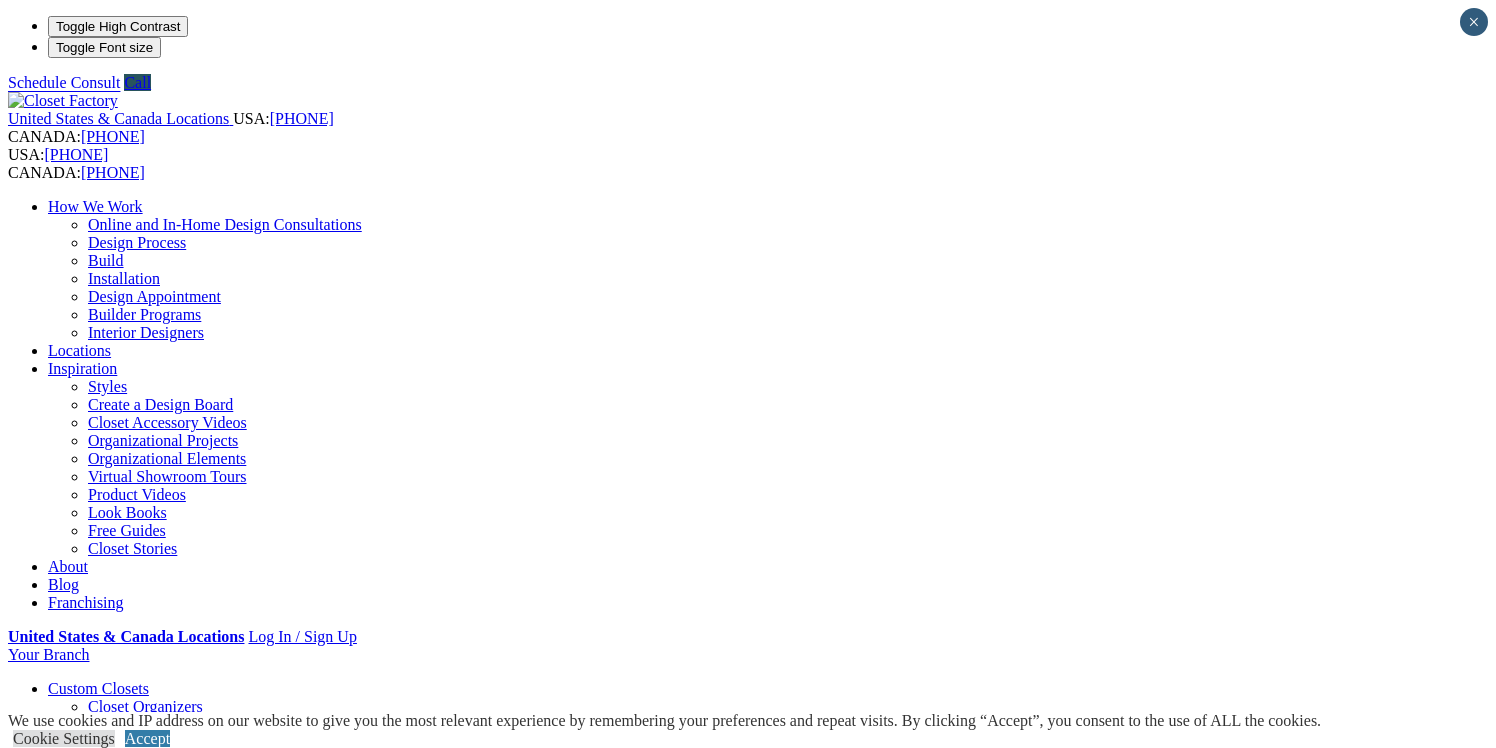 click on "Walk-in Closets" at bounding box center (139, 796) 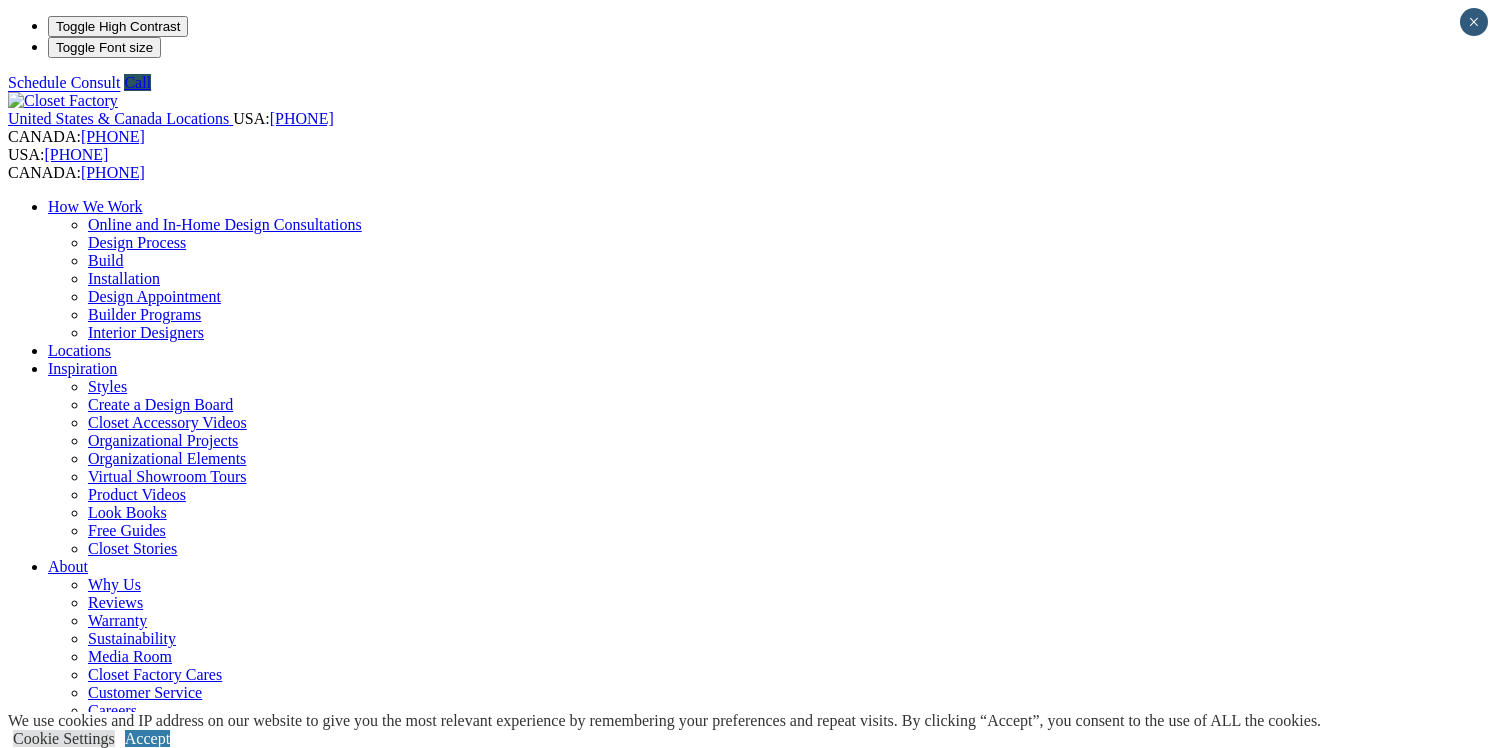 scroll, scrollTop: 0, scrollLeft: 0, axis: both 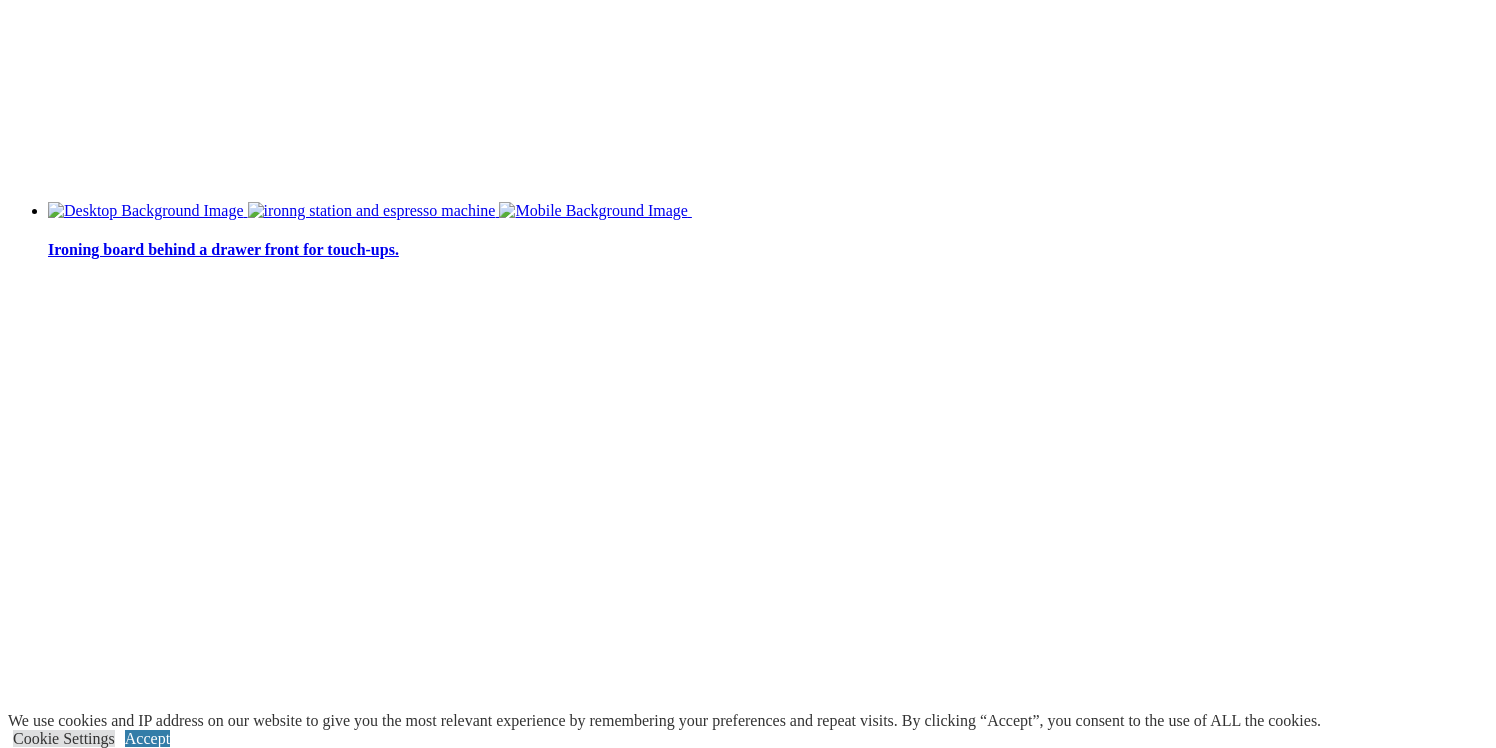 click on "Online and In-Home Design Consultations" at bounding box center [225, -4410] 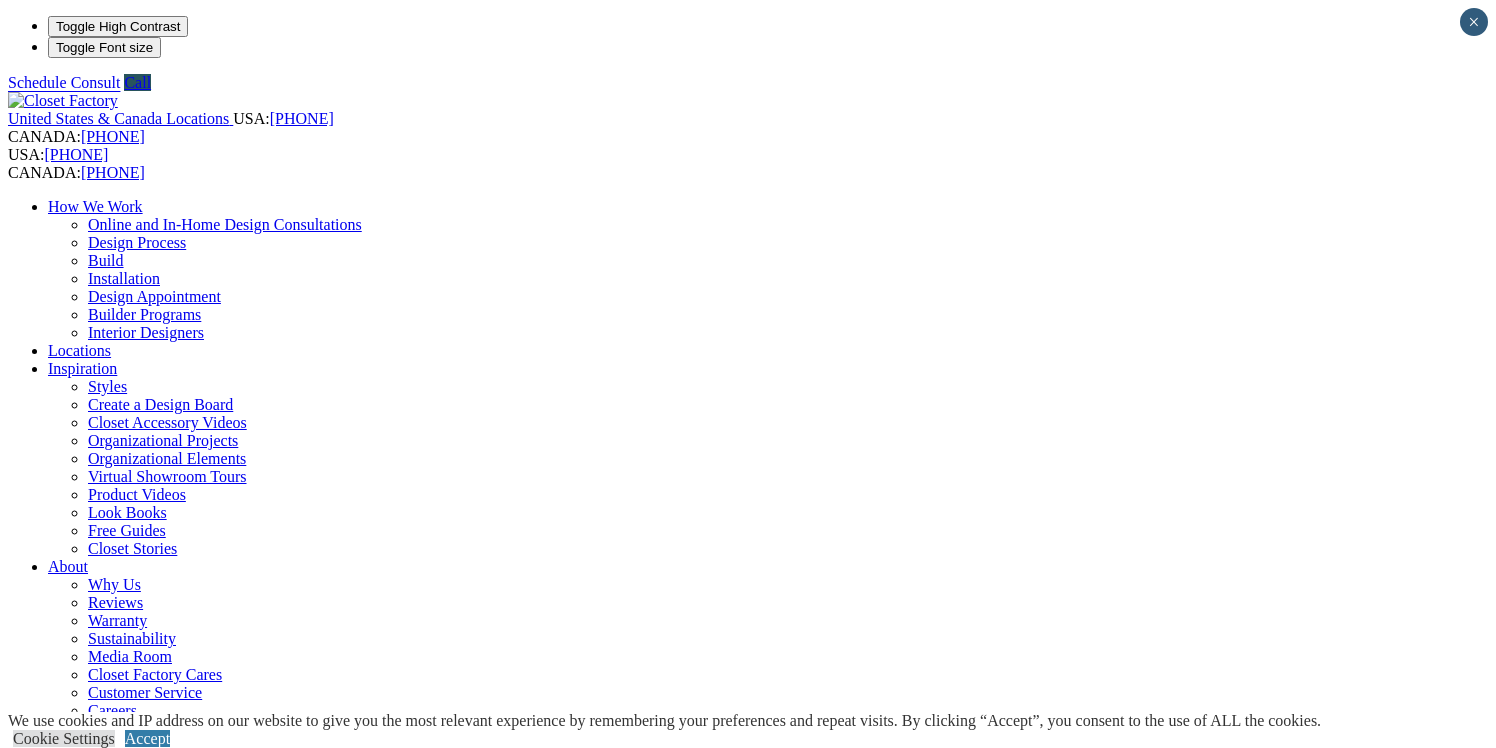 scroll, scrollTop: 0, scrollLeft: 0, axis: both 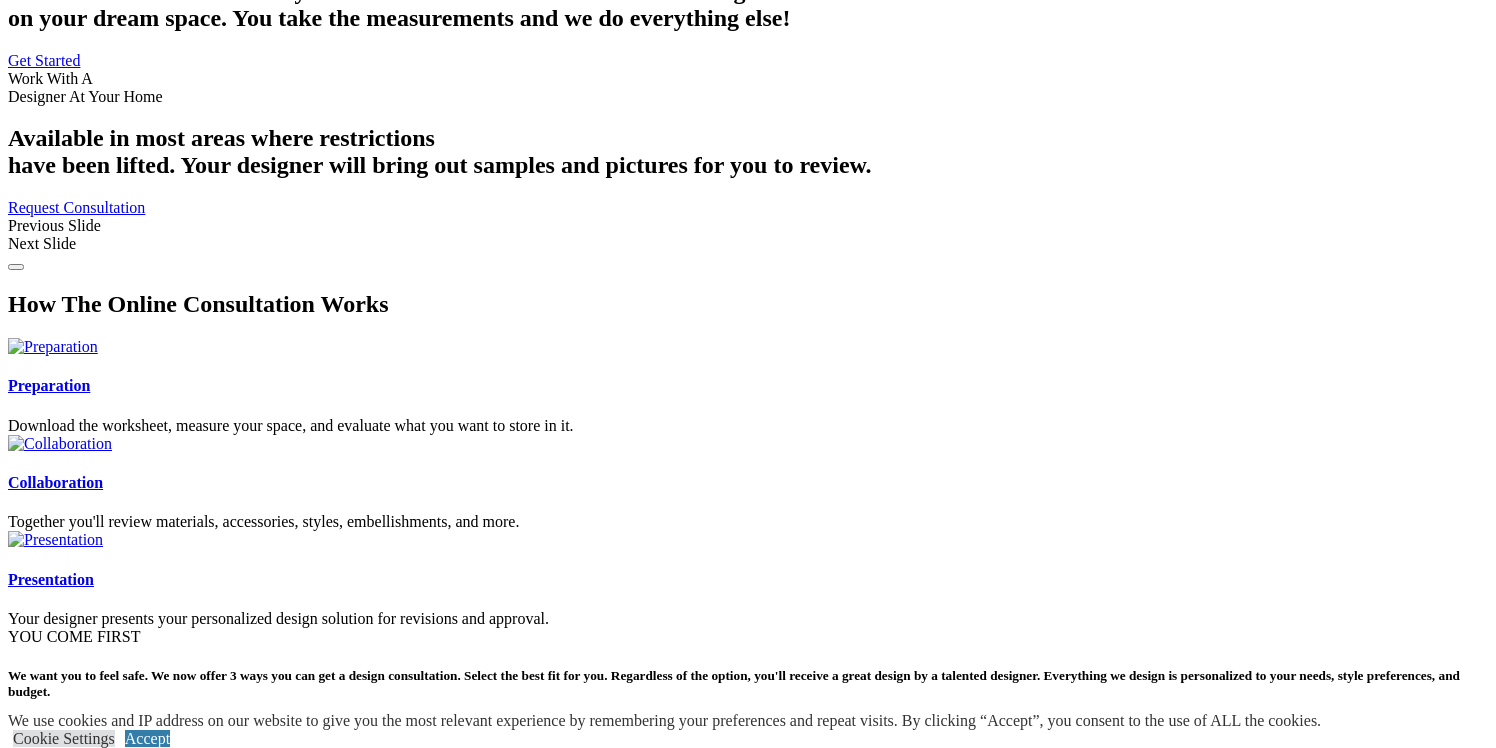 click on "See pantries" at bounding box center (98, 1205) 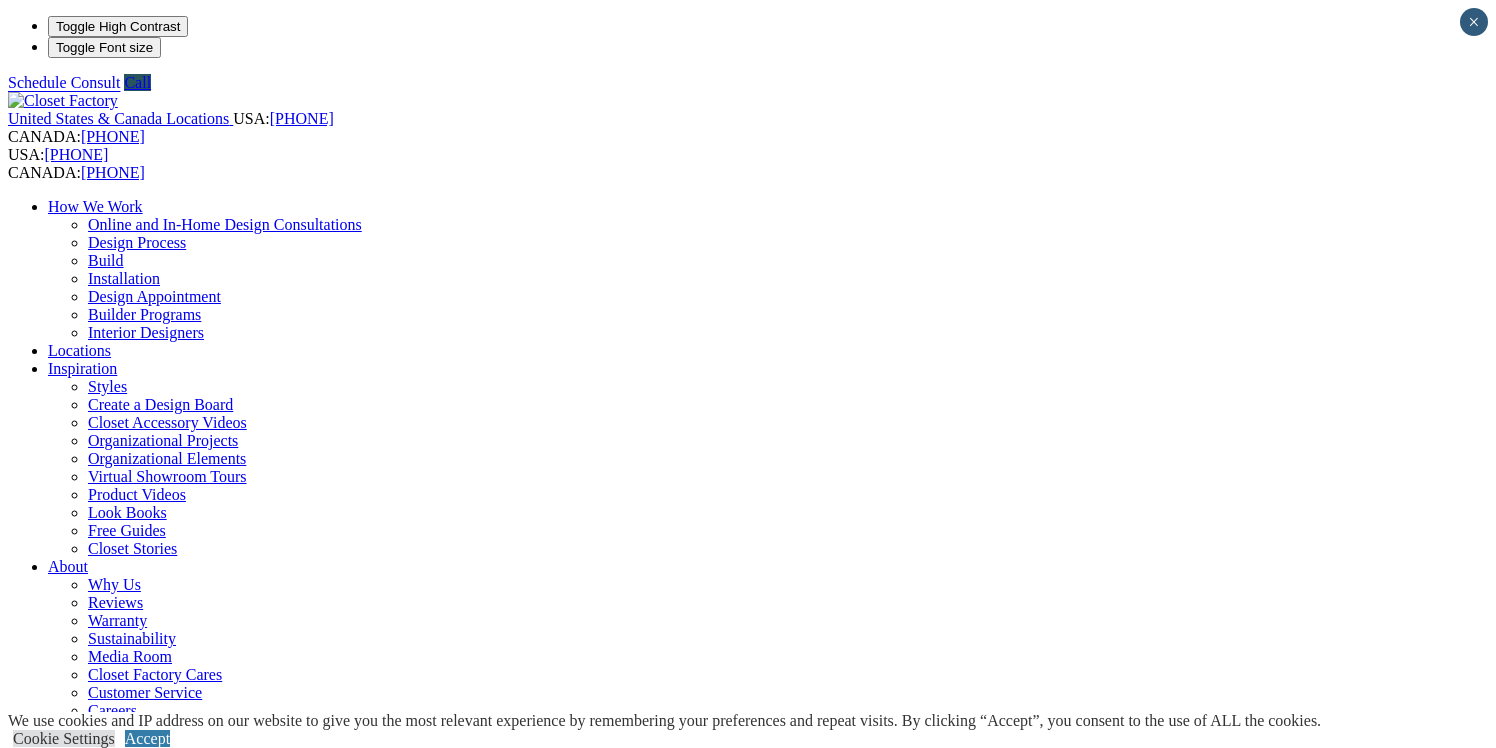 scroll, scrollTop: 0, scrollLeft: 0, axis: both 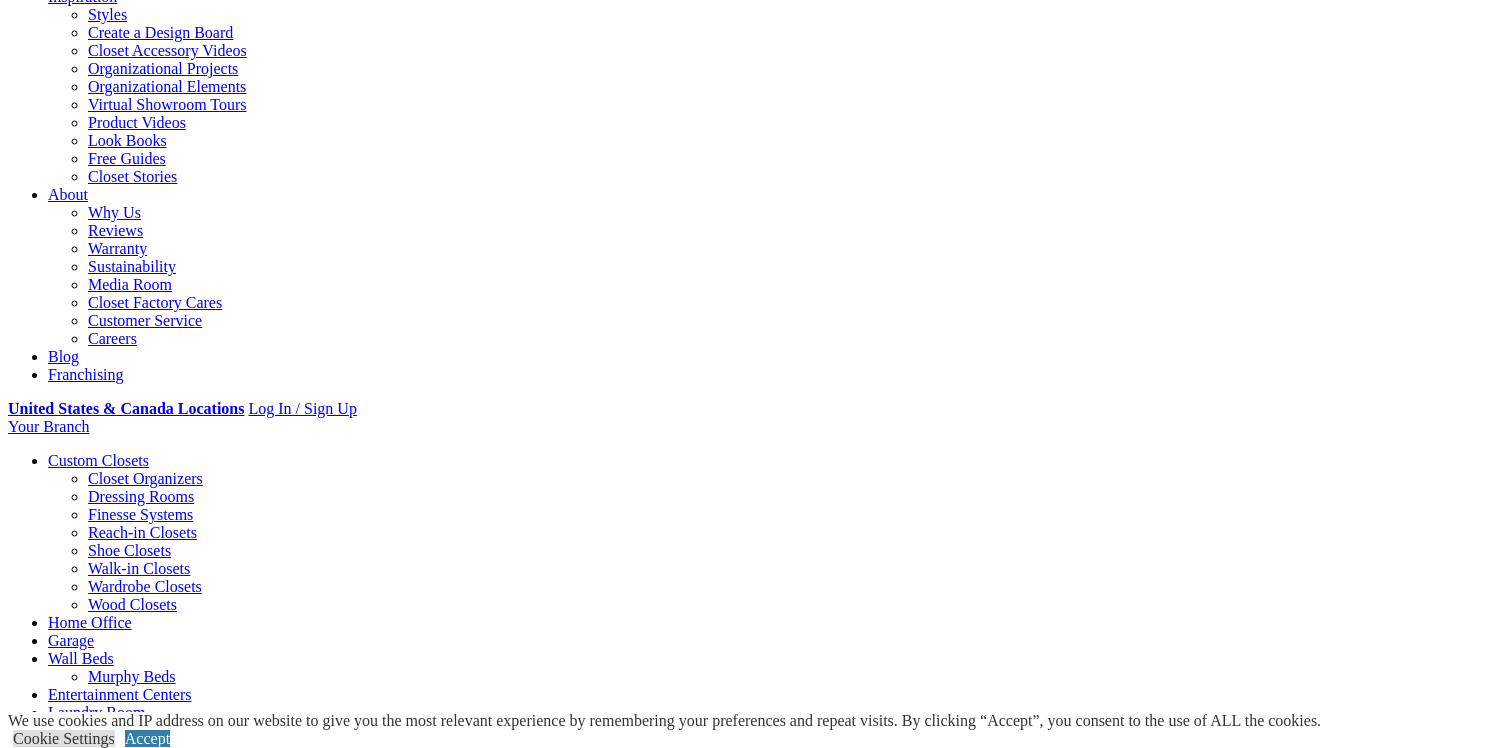 click on "Gallery" at bounding box center [111, 1640] 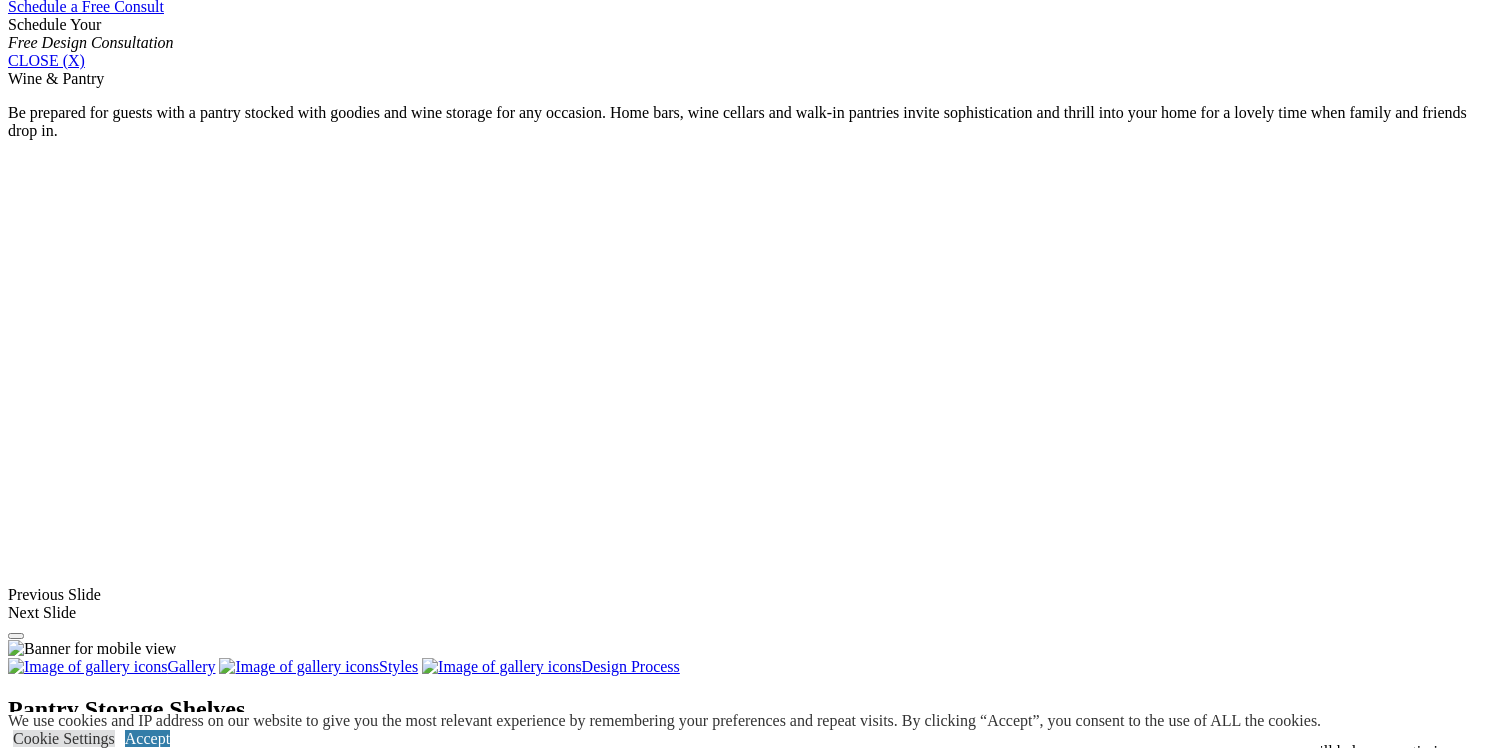 scroll, scrollTop: 1355, scrollLeft: 0, axis: vertical 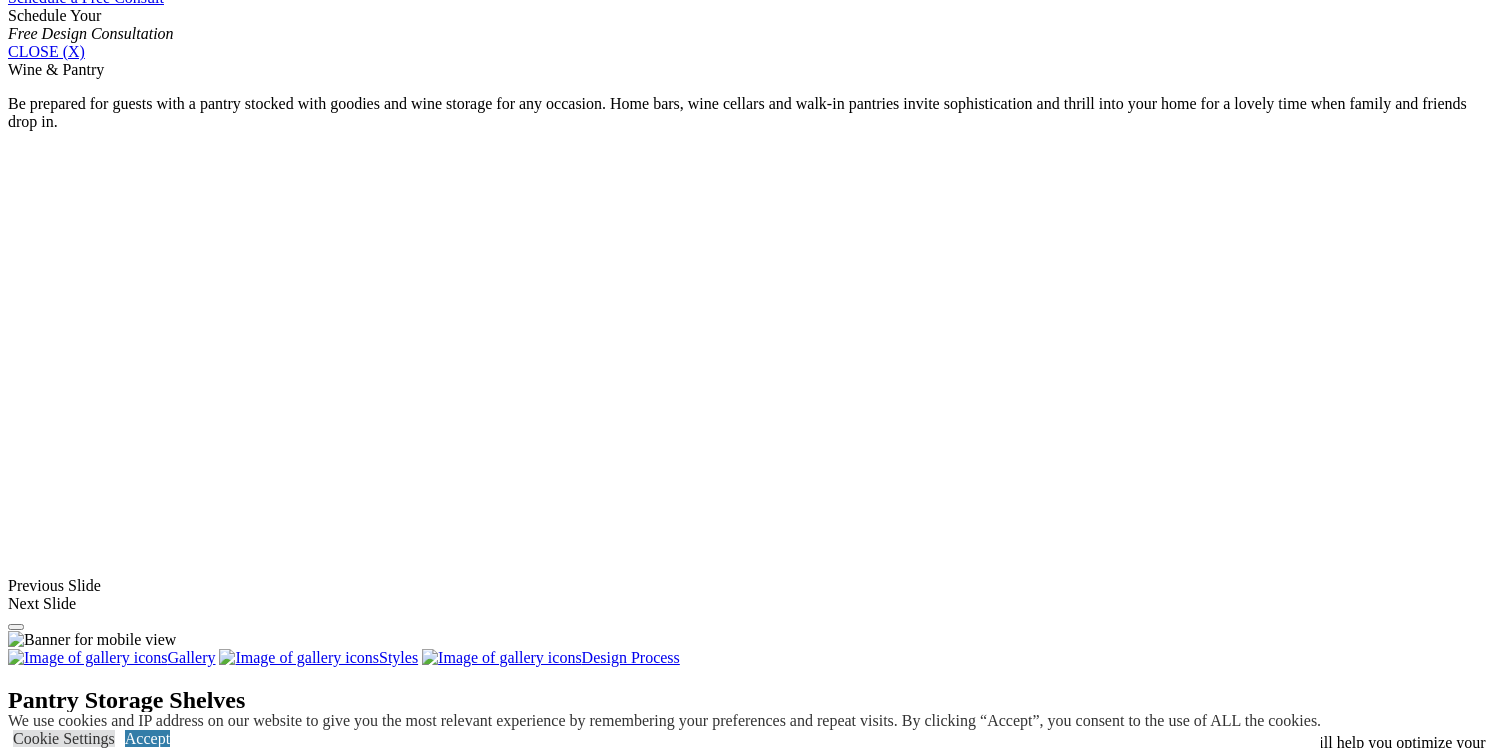 click at bounding box center (580, 1516) 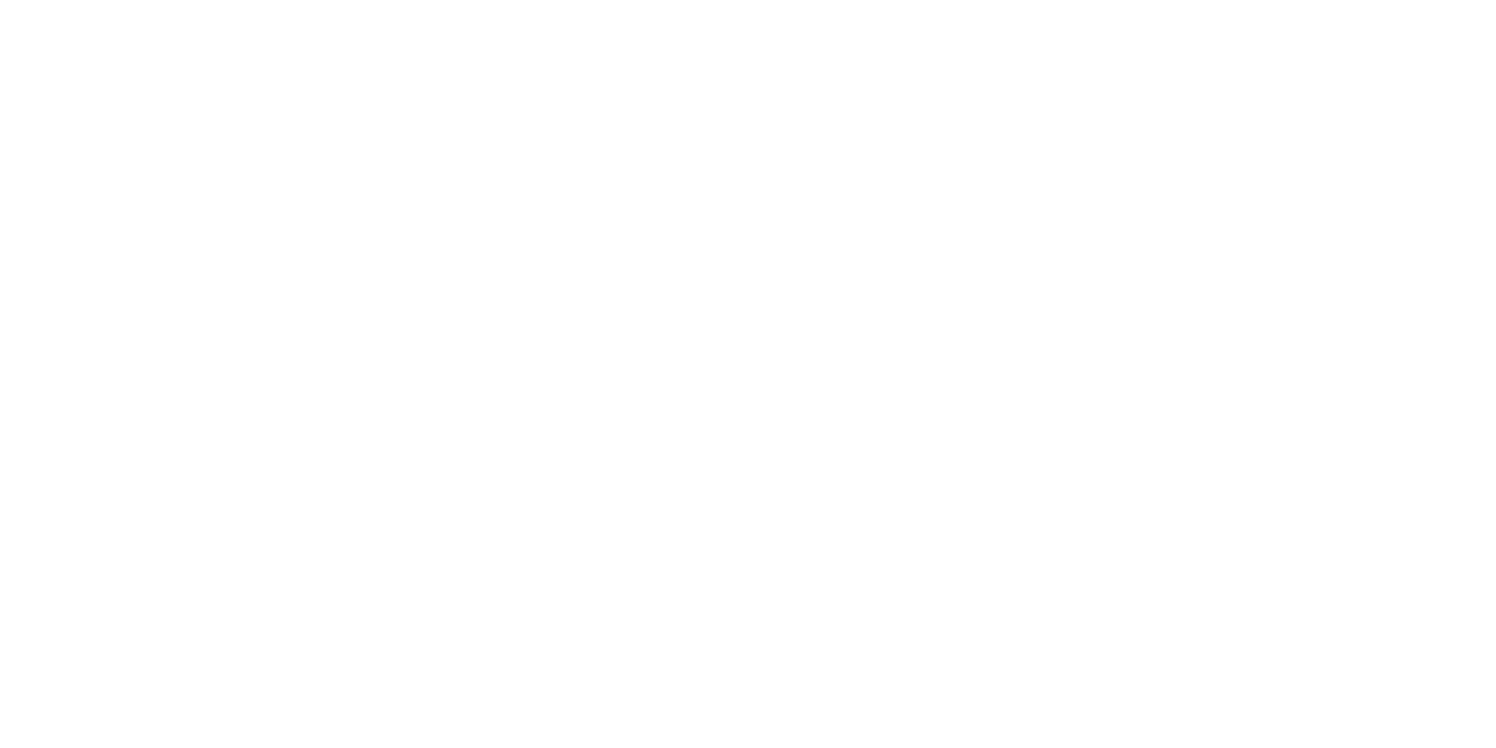 click at bounding box center [8, 38518] 